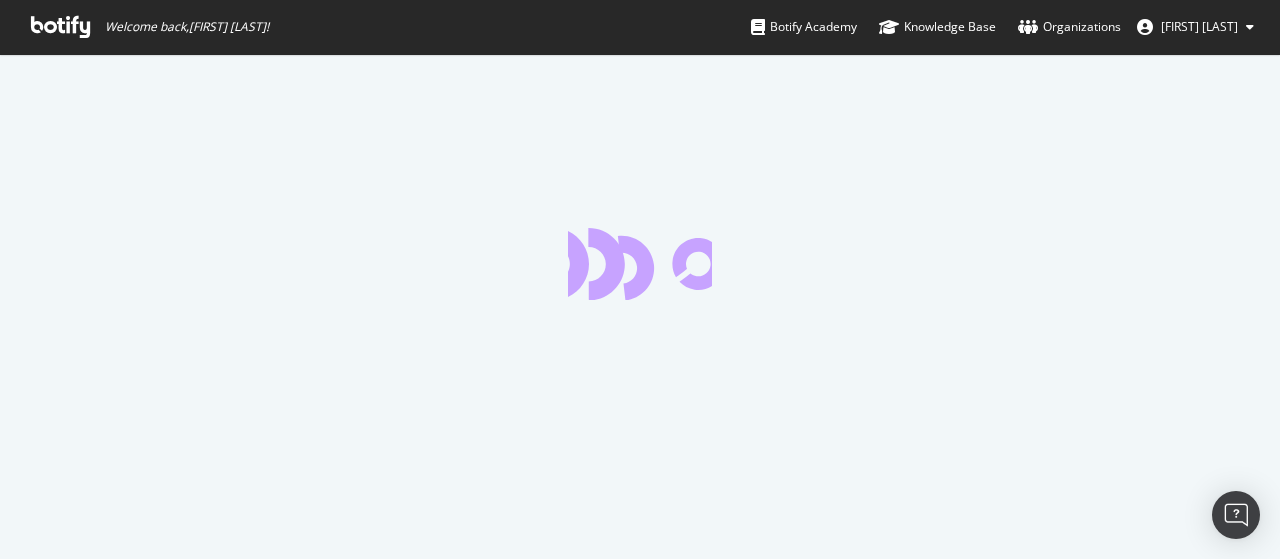 scroll, scrollTop: 0, scrollLeft: 0, axis: both 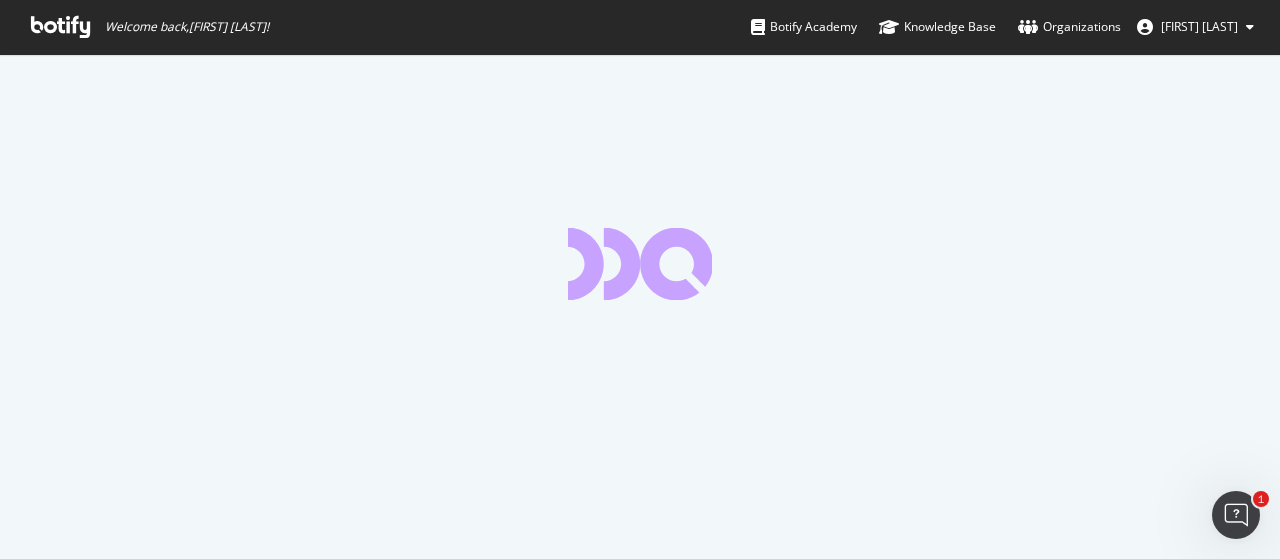click at bounding box center (60, 27) 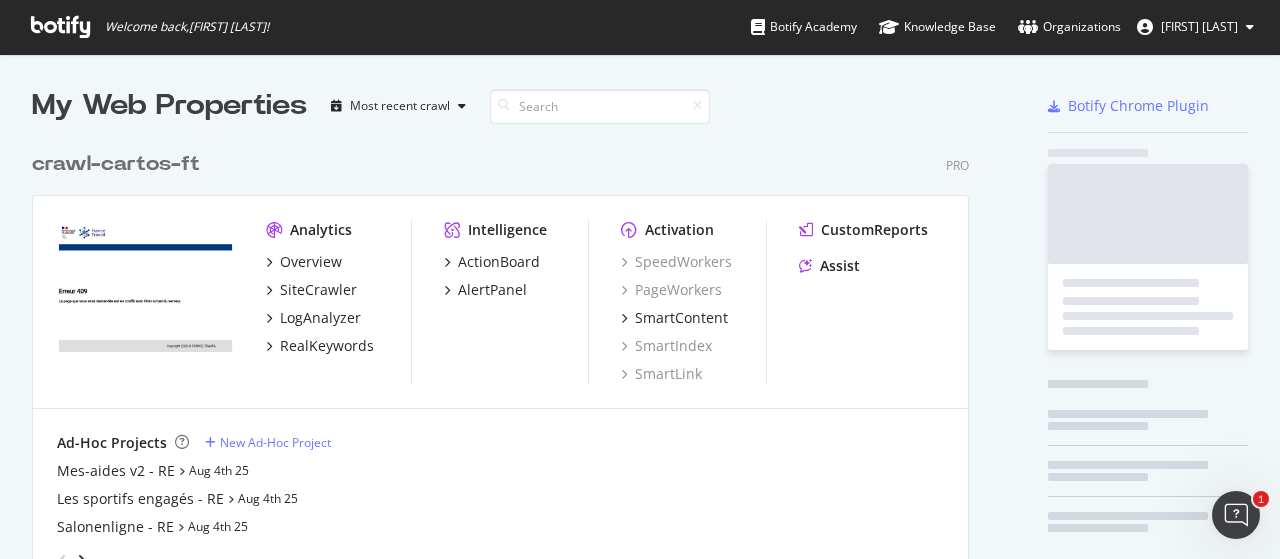 scroll, scrollTop: 16, scrollLeft: 16, axis: both 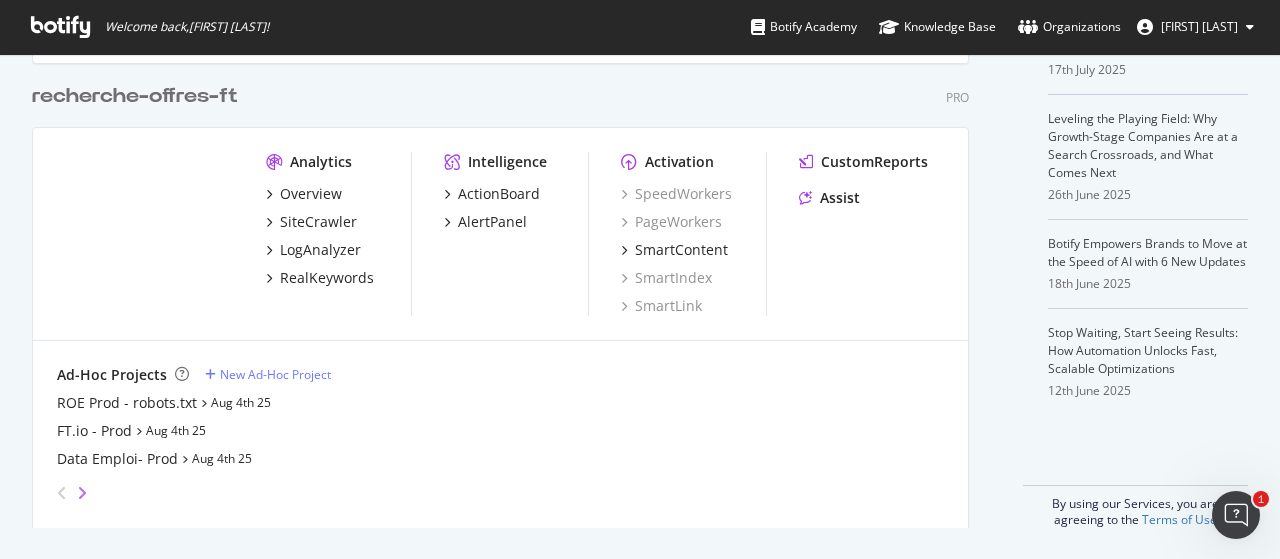 click at bounding box center [82, 493] 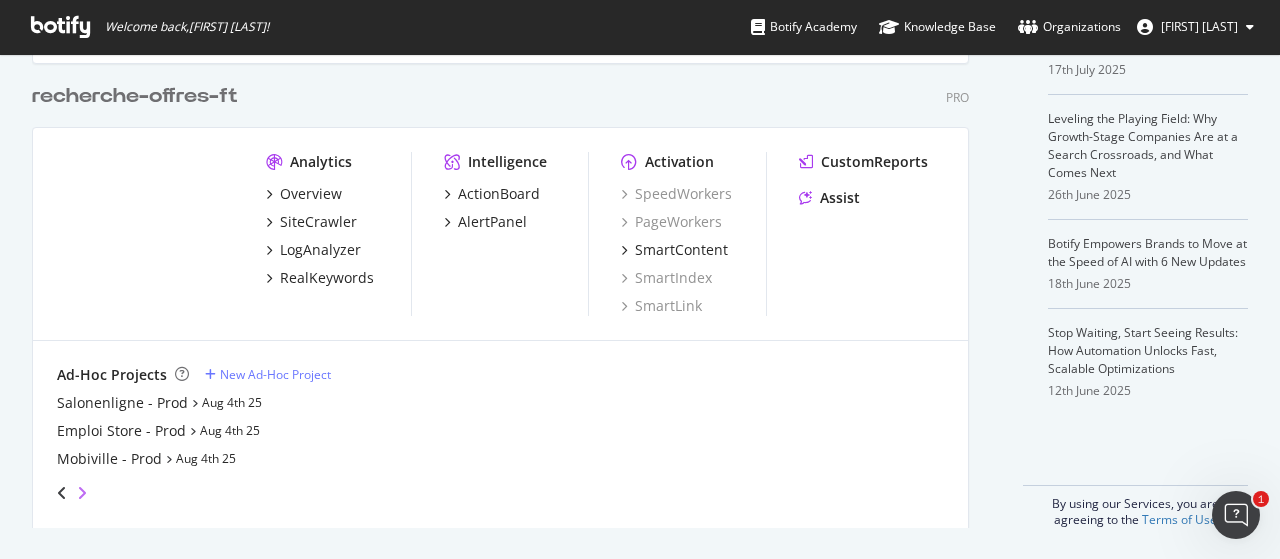 click at bounding box center [82, 493] 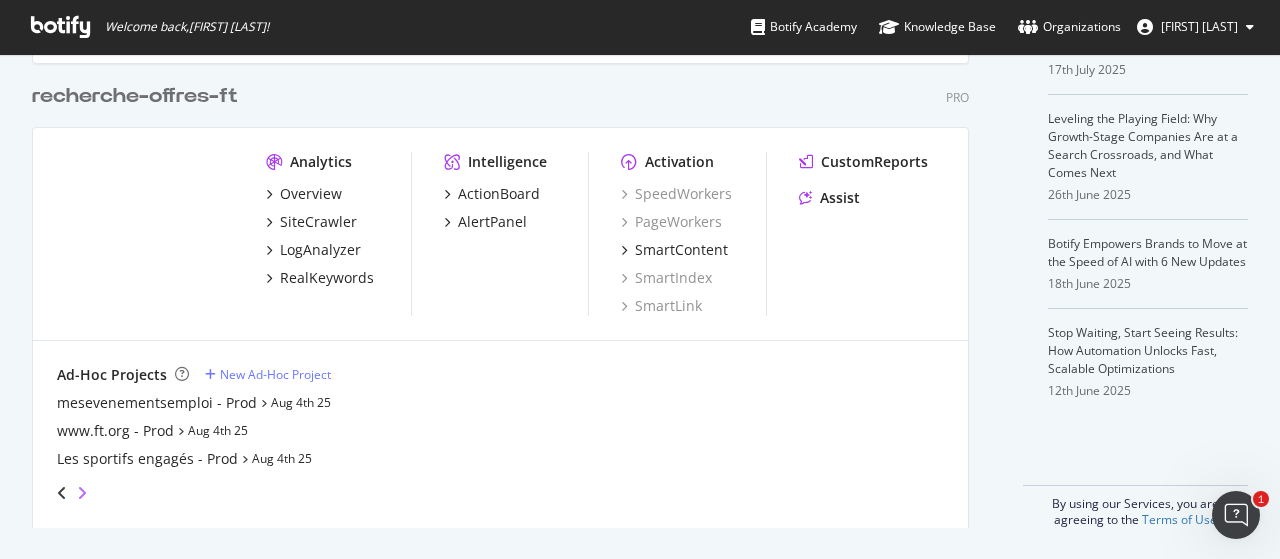 click at bounding box center [82, 493] 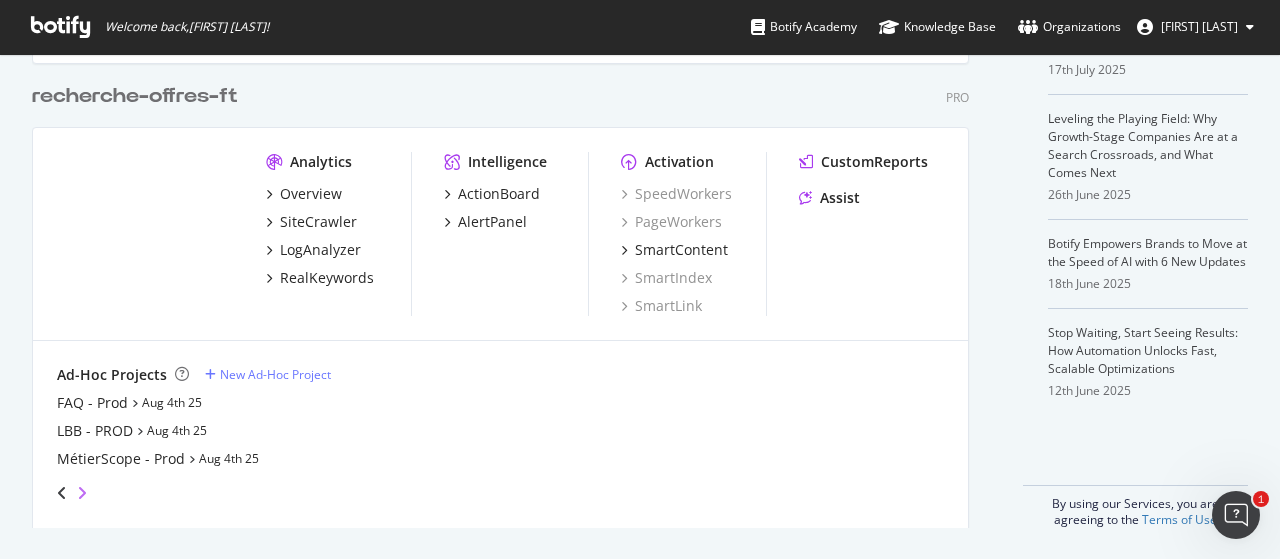 click at bounding box center [82, 493] 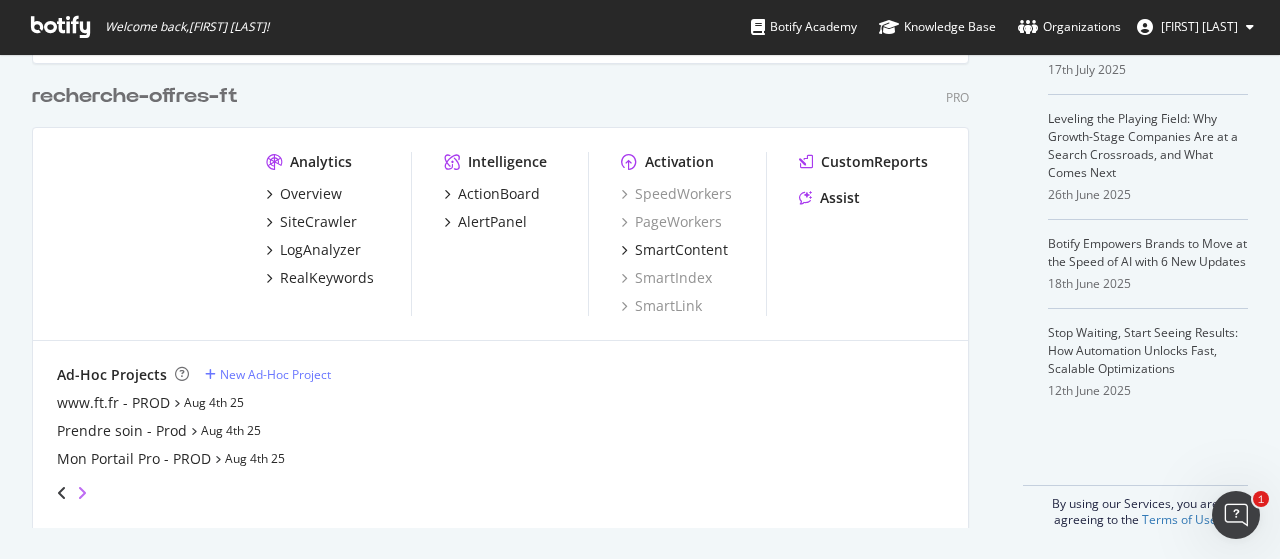 click at bounding box center [82, 493] 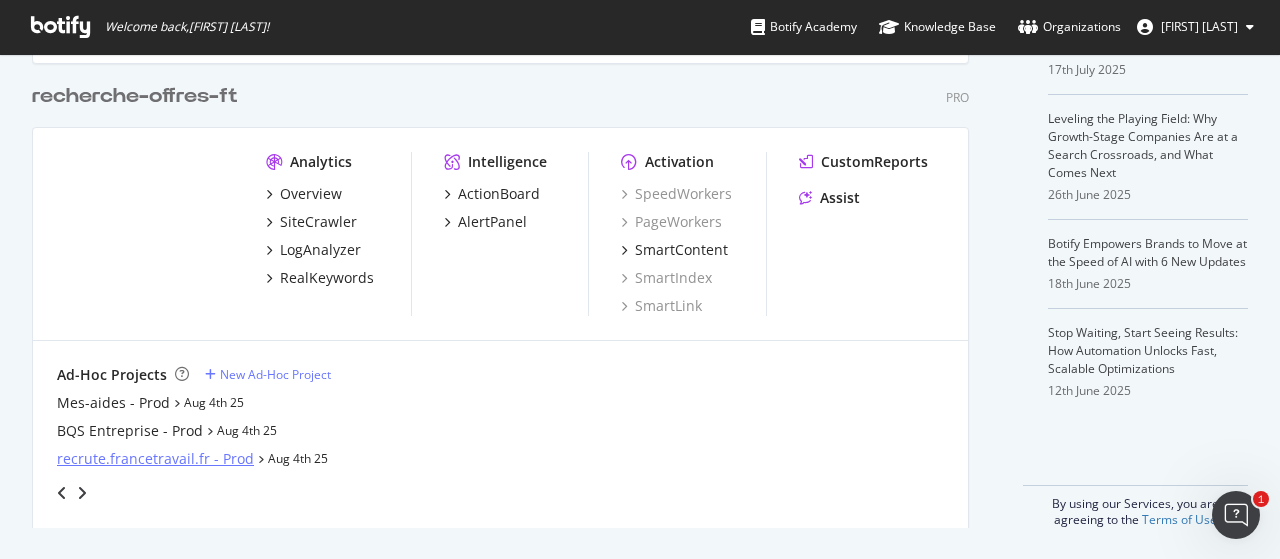 click on "recrute.francetravail.fr - Prod" at bounding box center (155, 459) 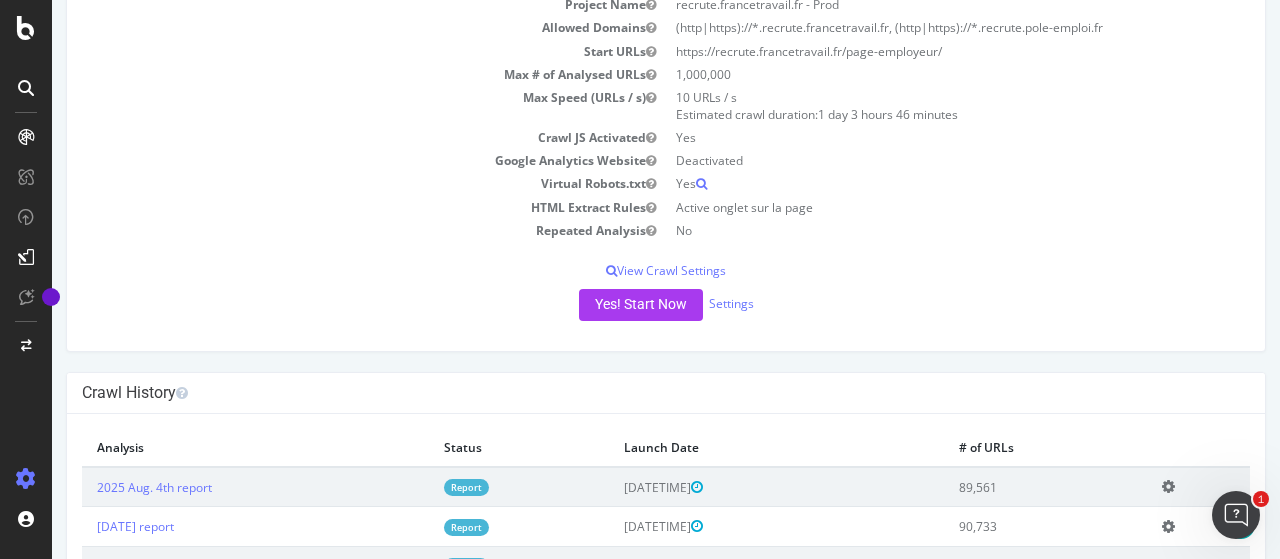 scroll, scrollTop: 284, scrollLeft: 0, axis: vertical 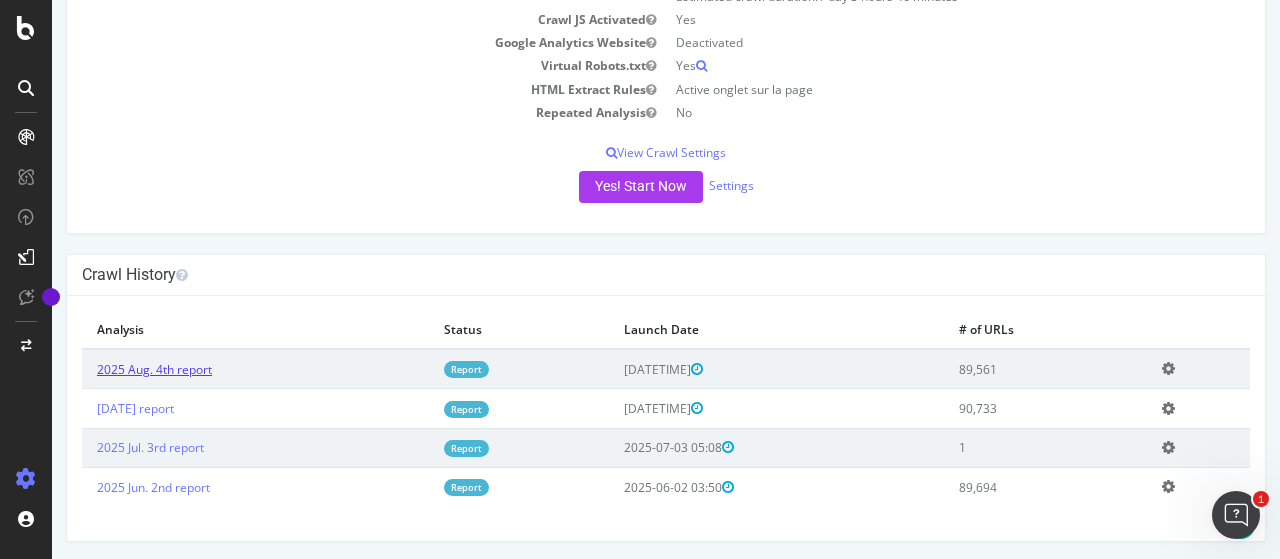 click on "2025 Aug. 4th
report" at bounding box center [154, 369] 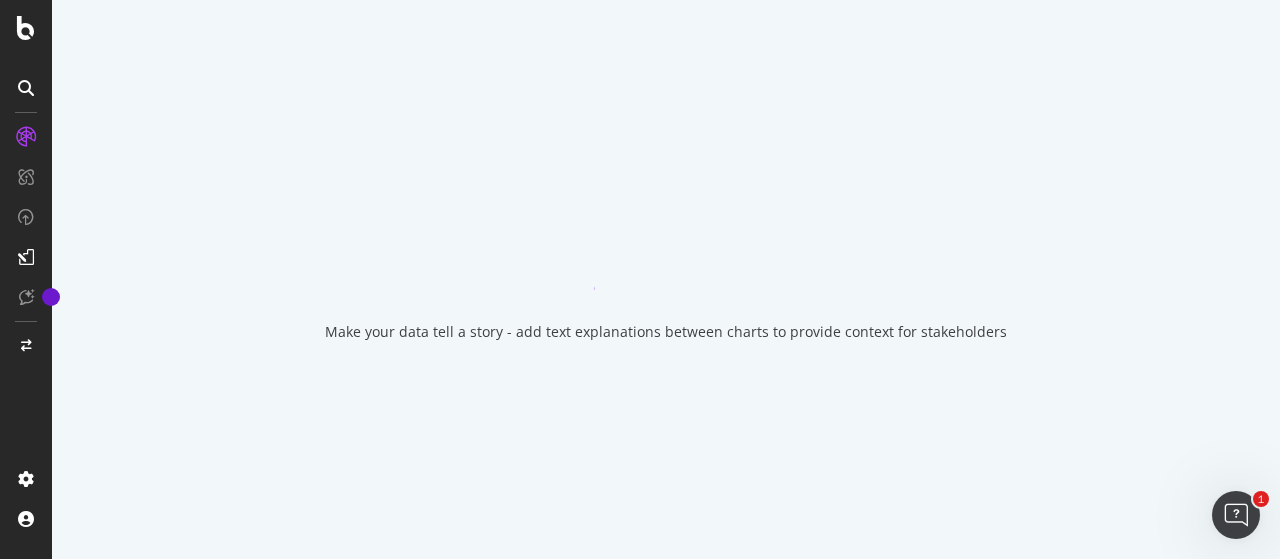 scroll, scrollTop: 0, scrollLeft: 0, axis: both 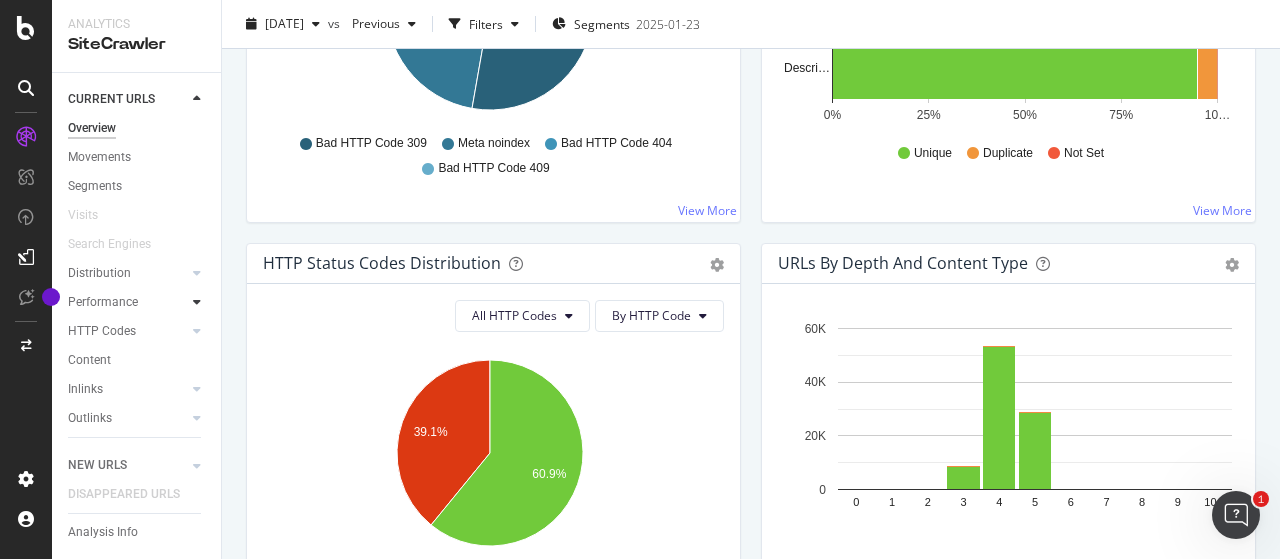 click at bounding box center (197, 302) 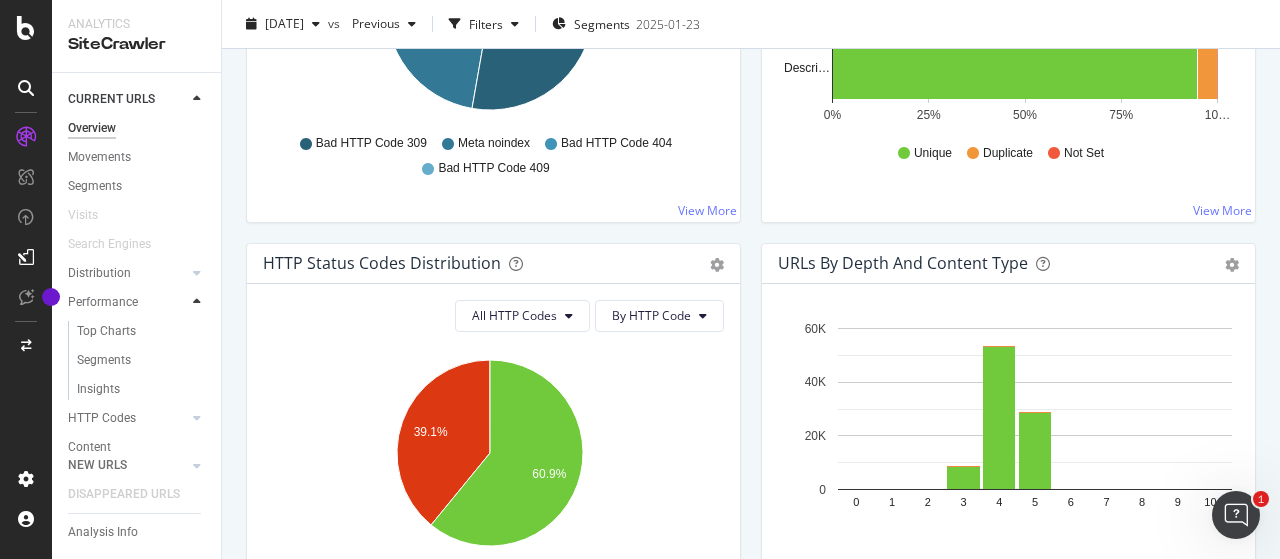 click at bounding box center [197, 302] 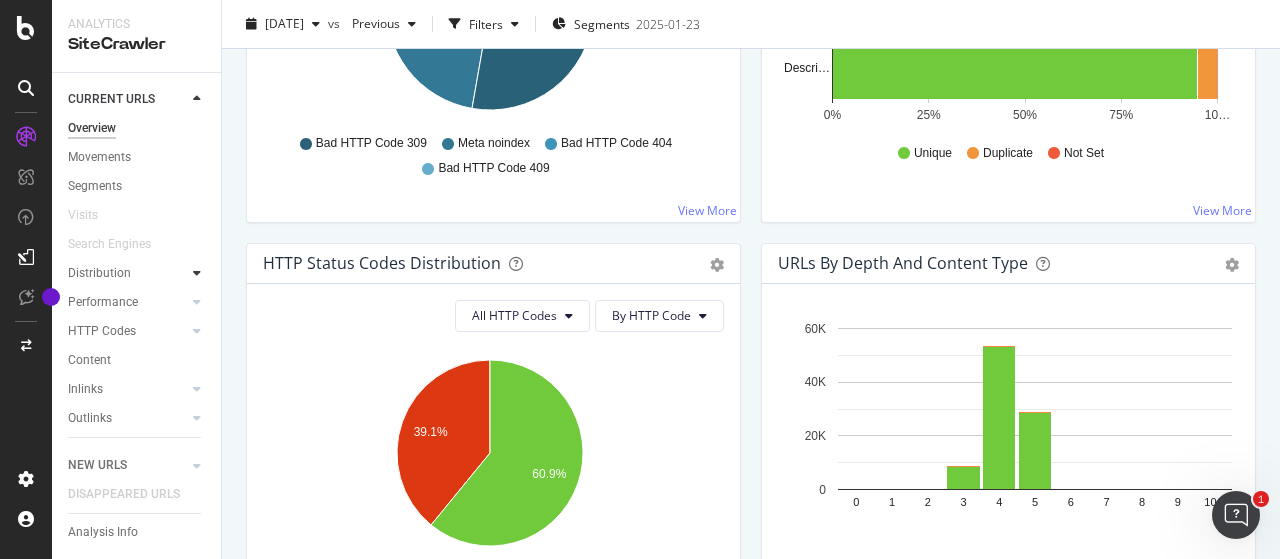 click at bounding box center [197, 273] 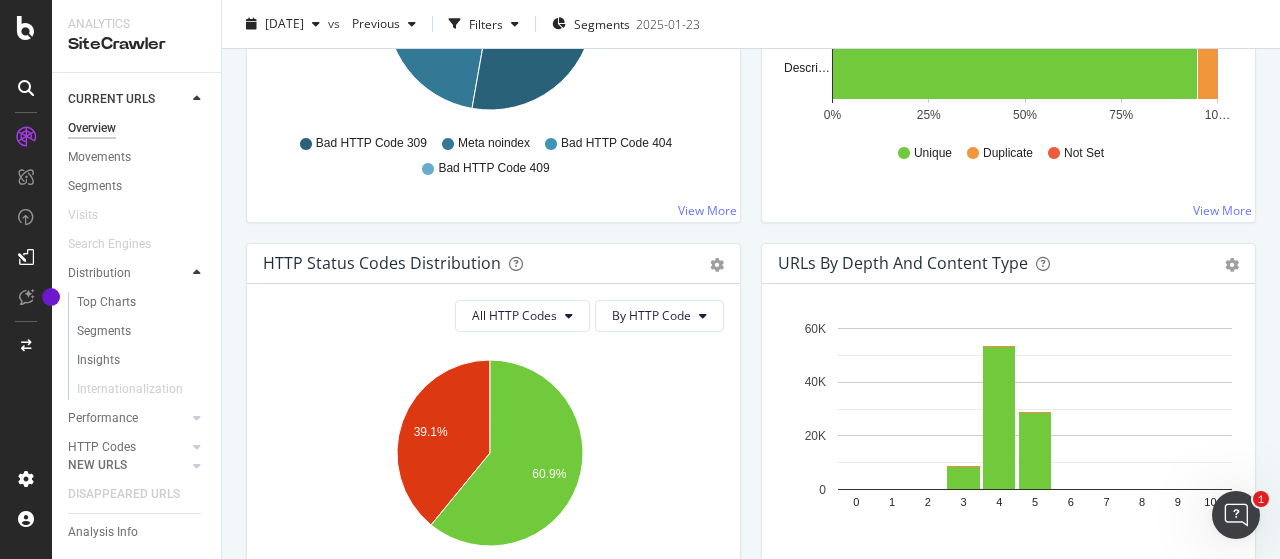 click at bounding box center (197, 273) 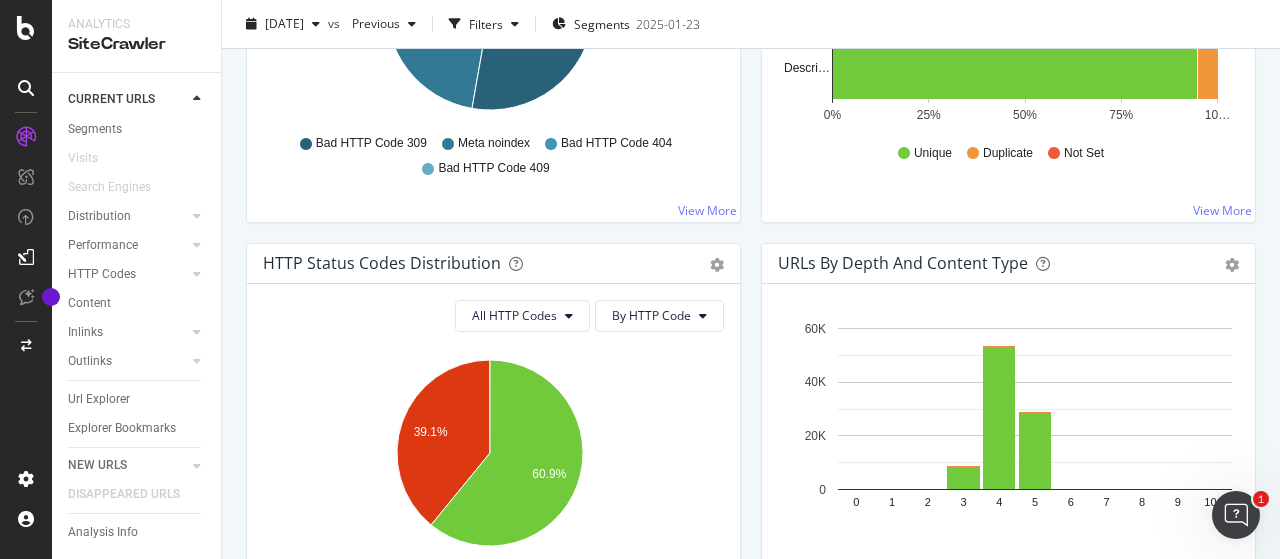 scroll, scrollTop: 82, scrollLeft: 0, axis: vertical 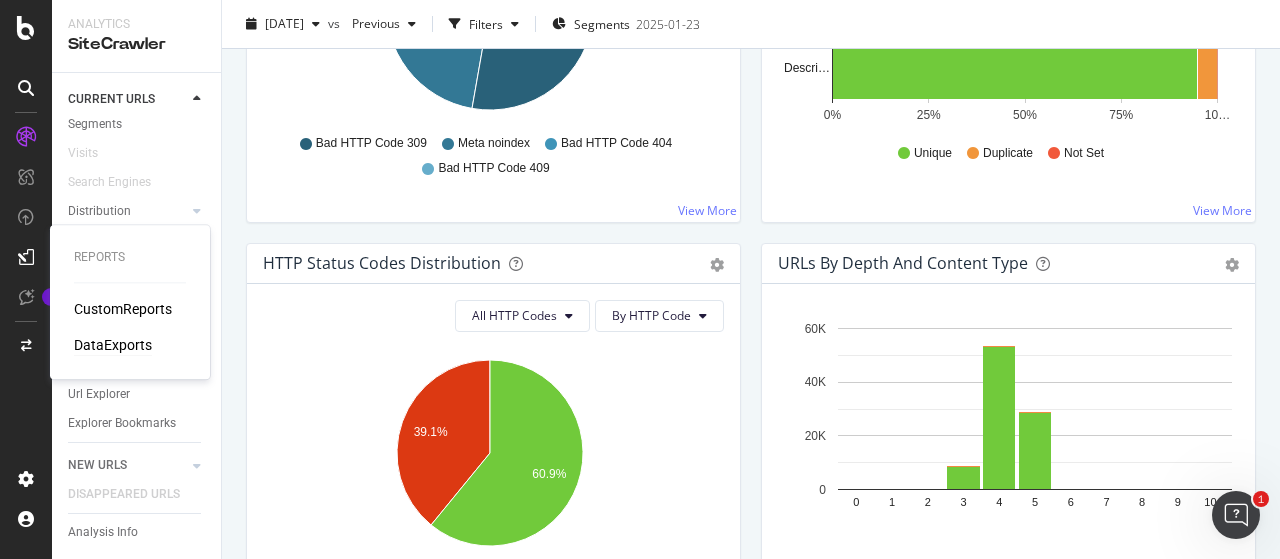 click on "DataExports" at bounding box center [113, 345] 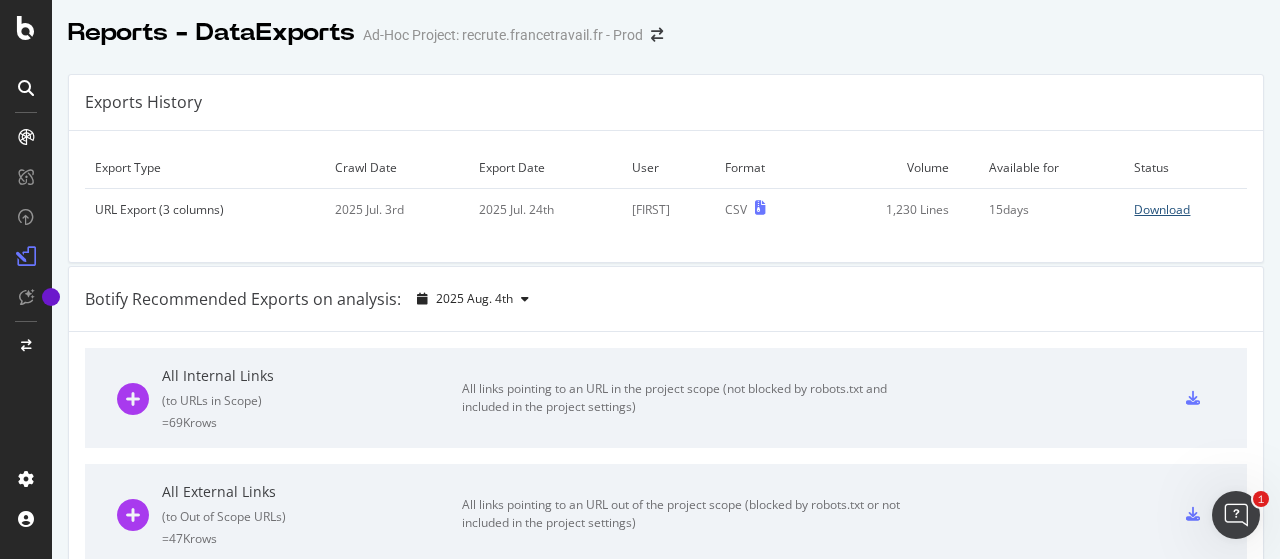 click on "Download" at bounding box center (1162, 209) 